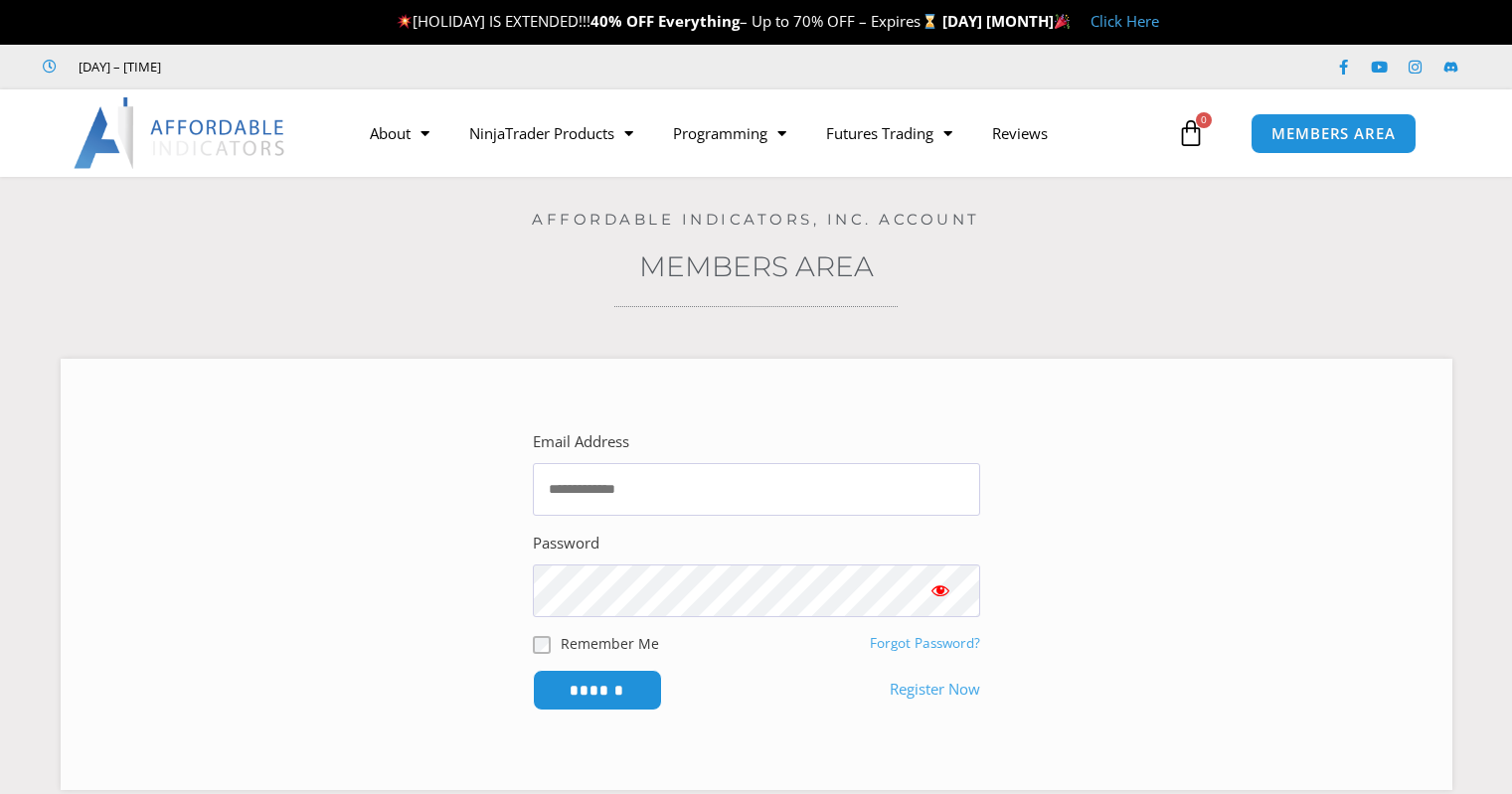 scroll, scrollTop: 0, scrollLeft: 0, axis: both 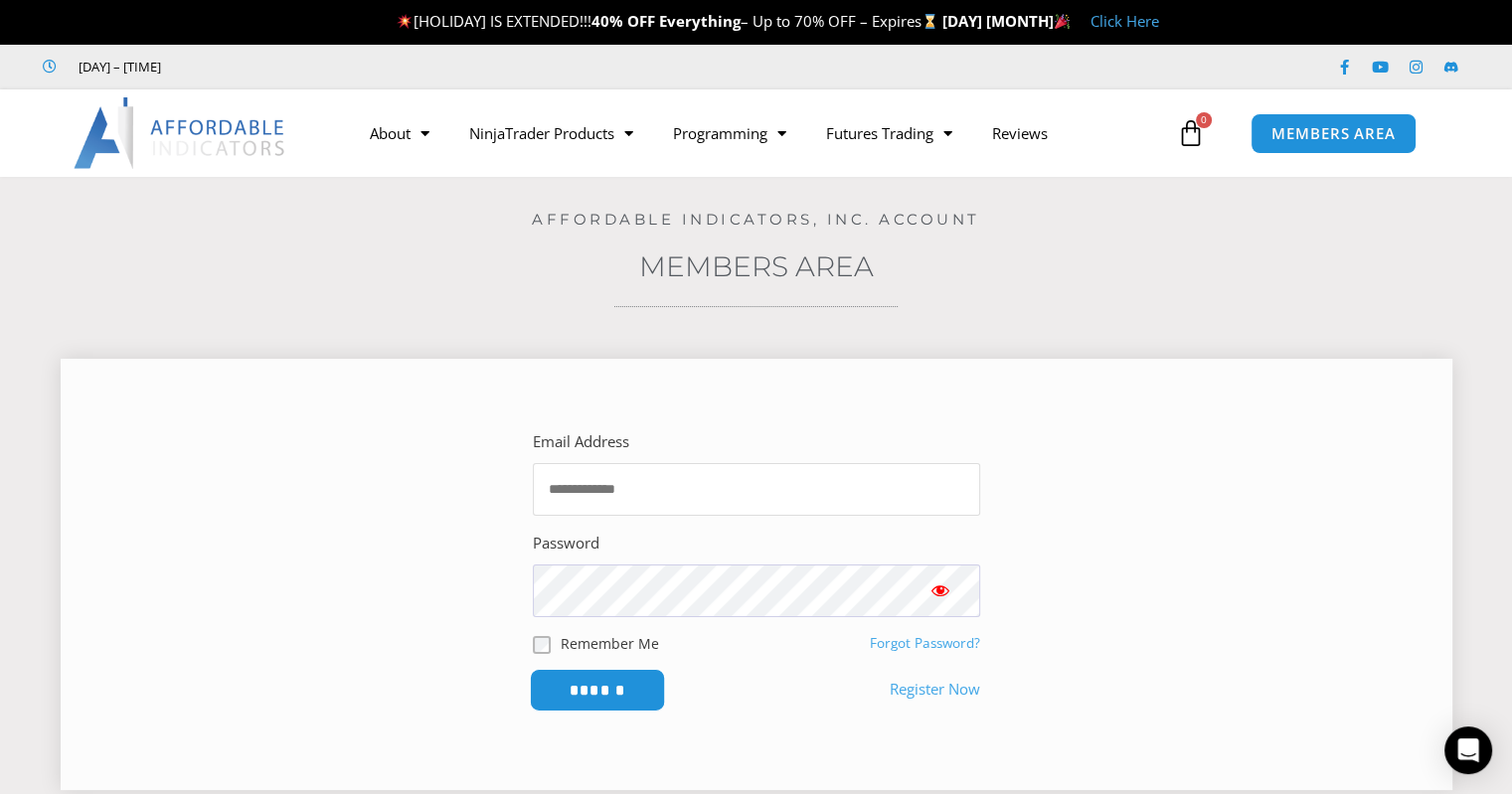 type on "**********" 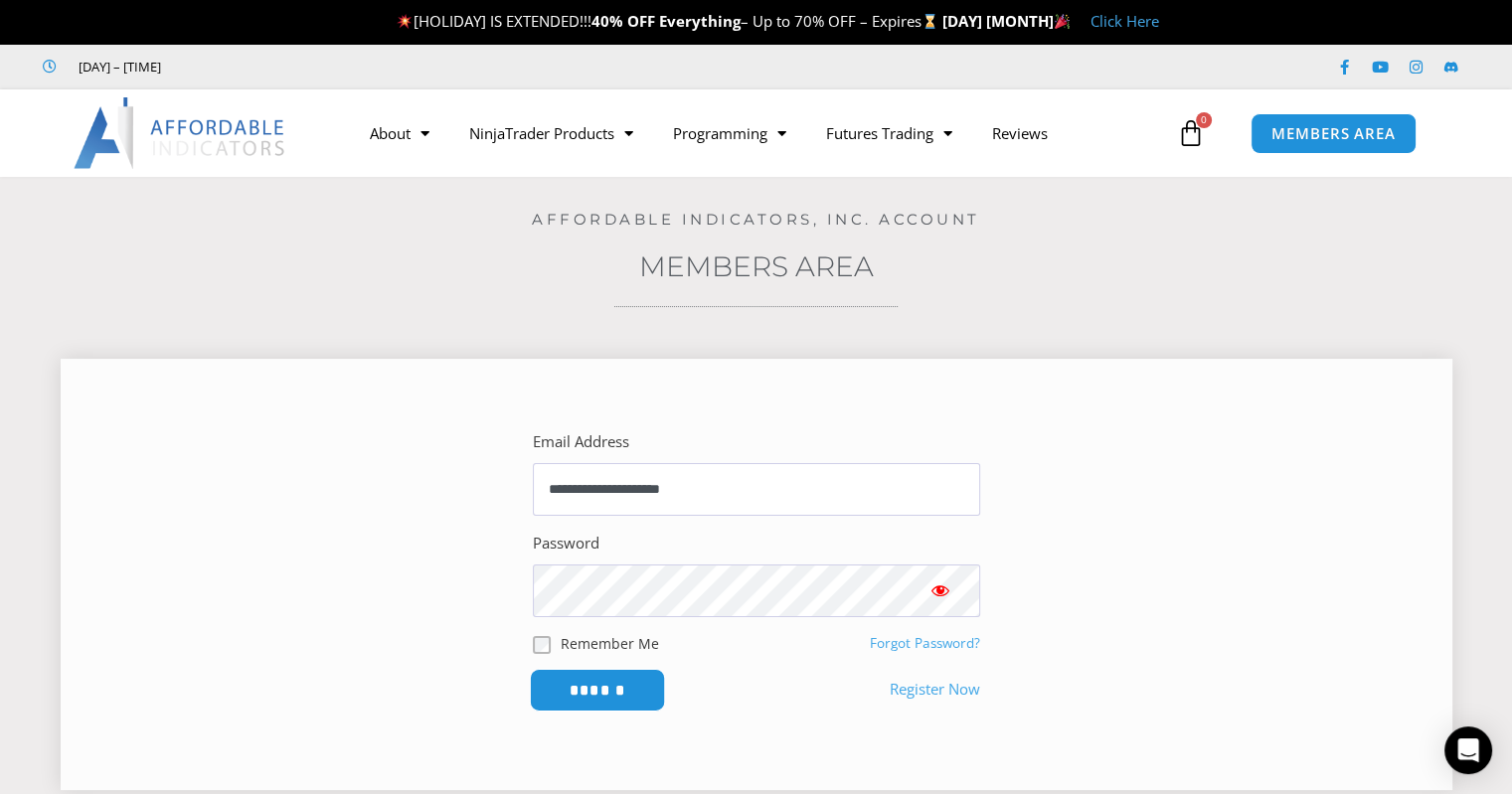 click on "******" at bounding box center (596, 690) 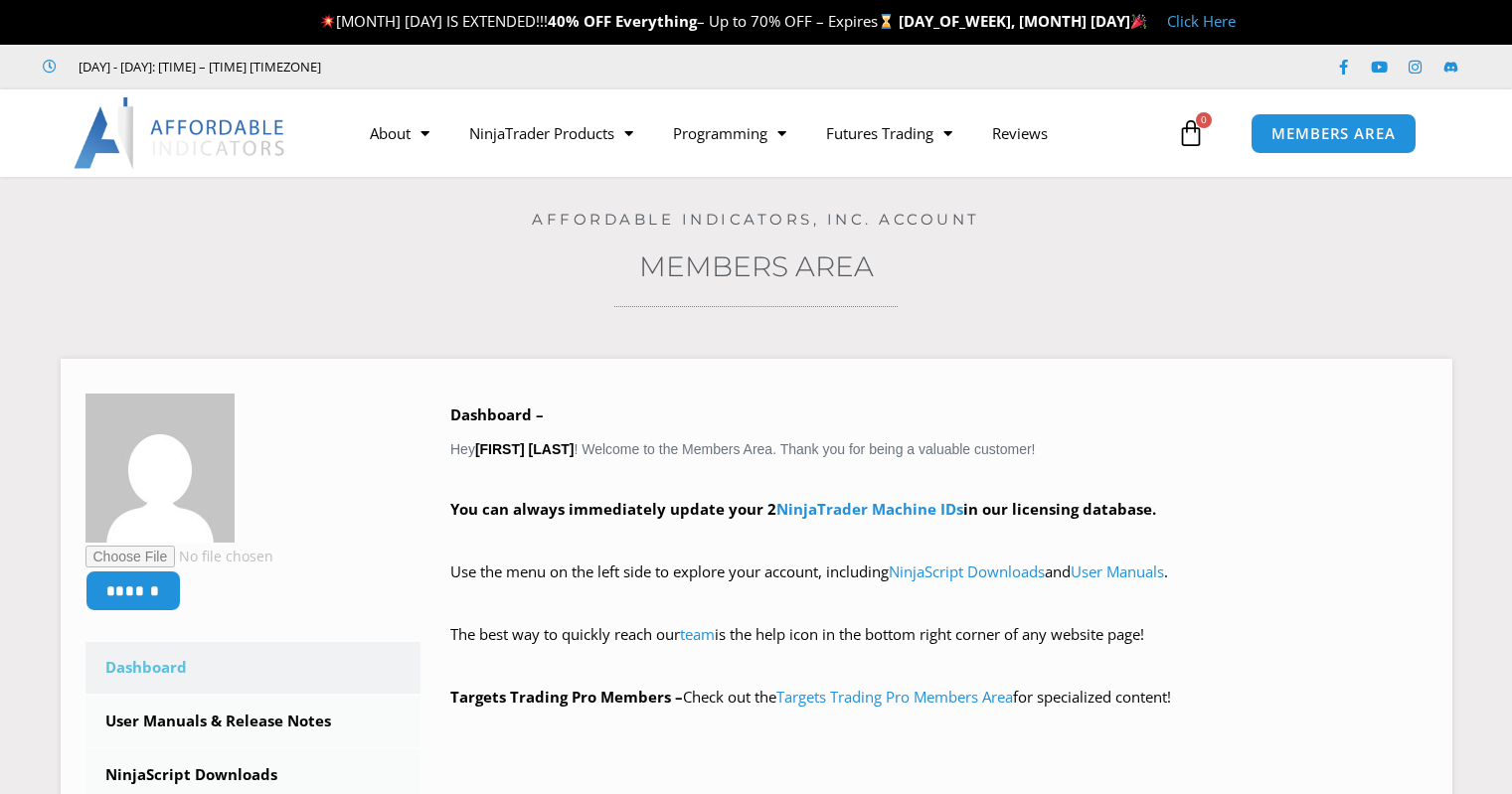 scroll, scrollTop: 0, scrollLeft: 0, axis: both 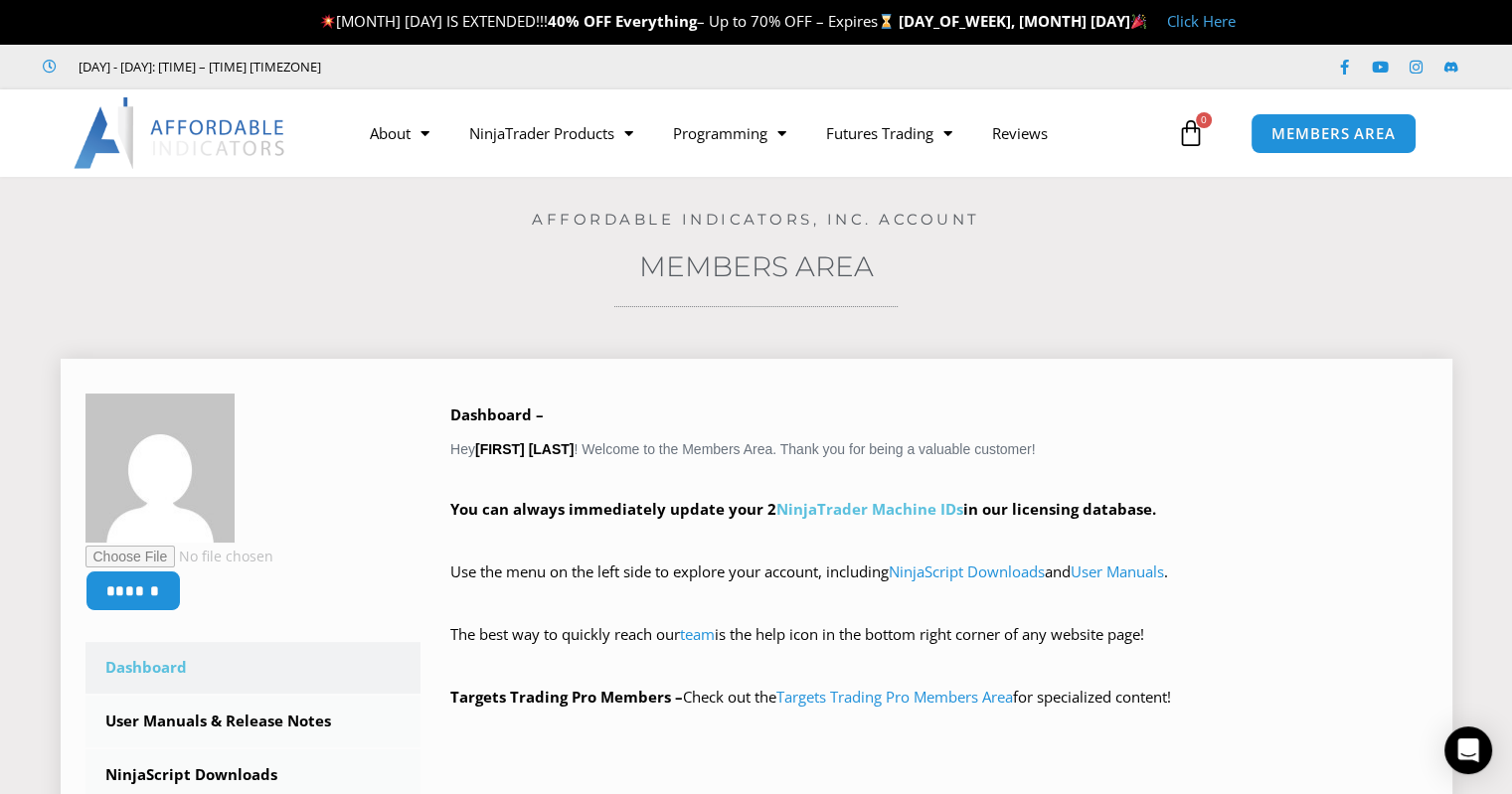 click on "NinjaTrader Machine IDs" at bounding box center (870, 509) 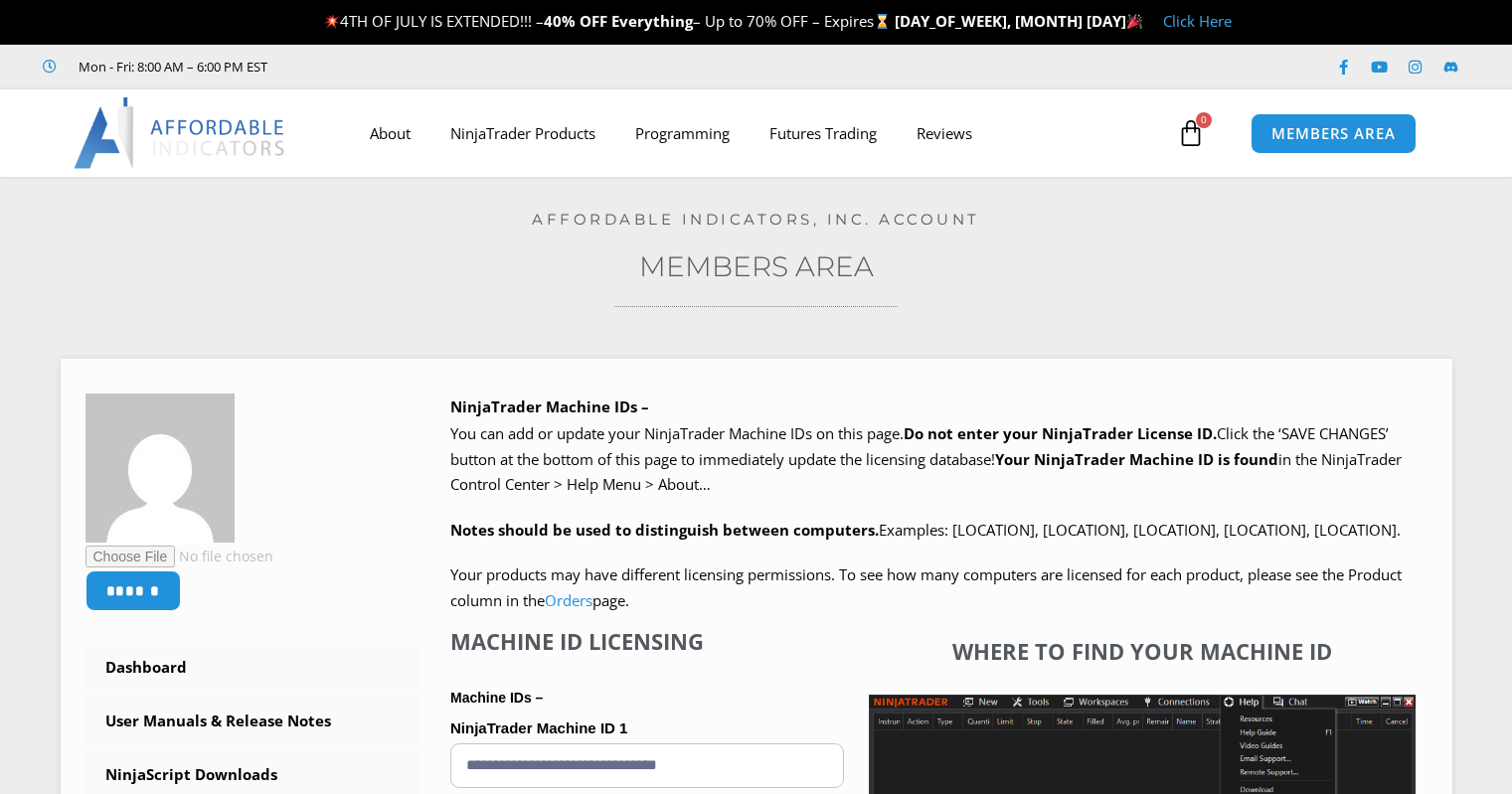 scroll, scrollTop: 0, scrollLeft: 0, axis: both 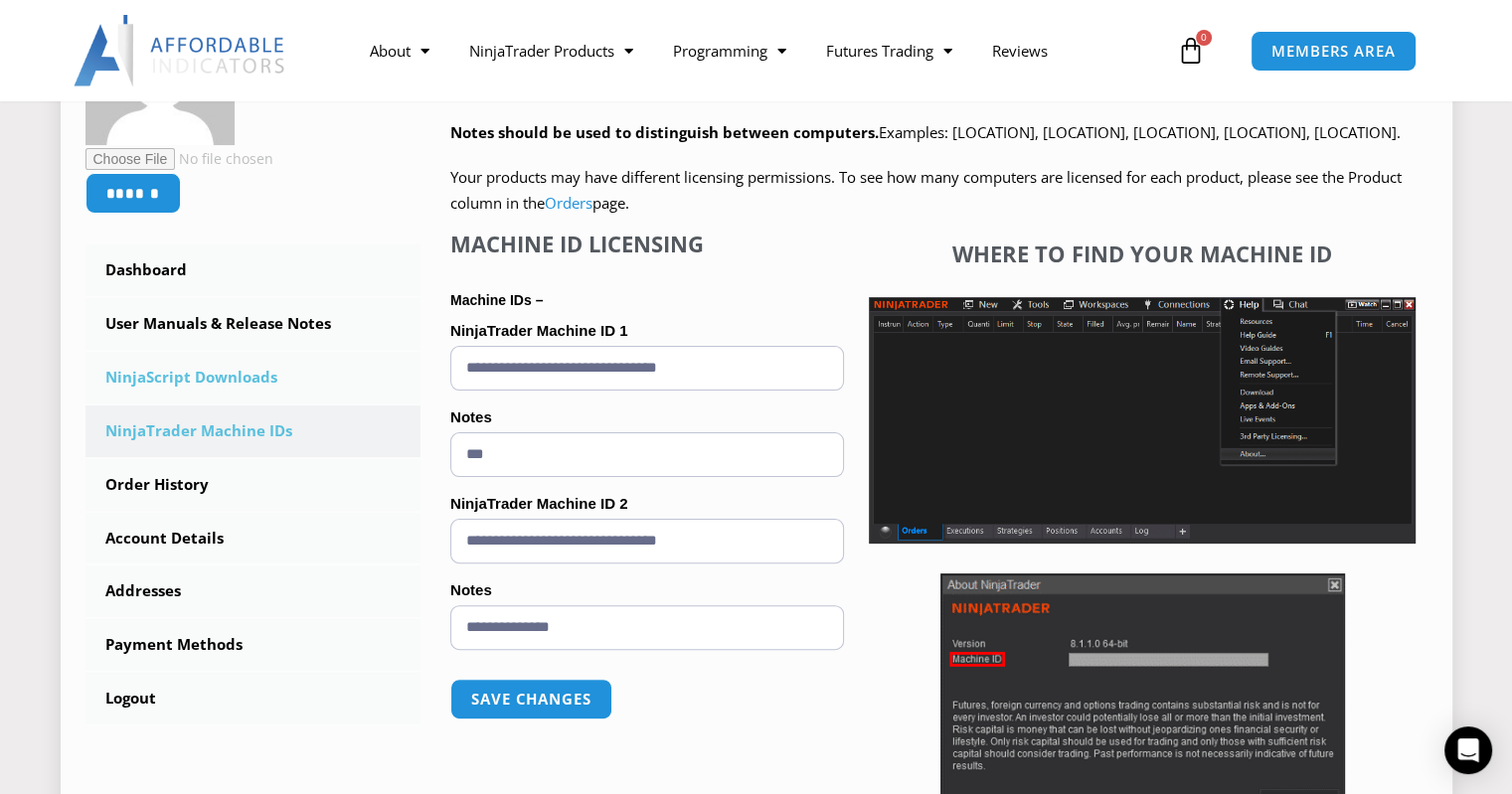 drag, startPoint x: 760, startPoint y: 399, endPoint x: 264, endPoint y: 368, distance: 496.968 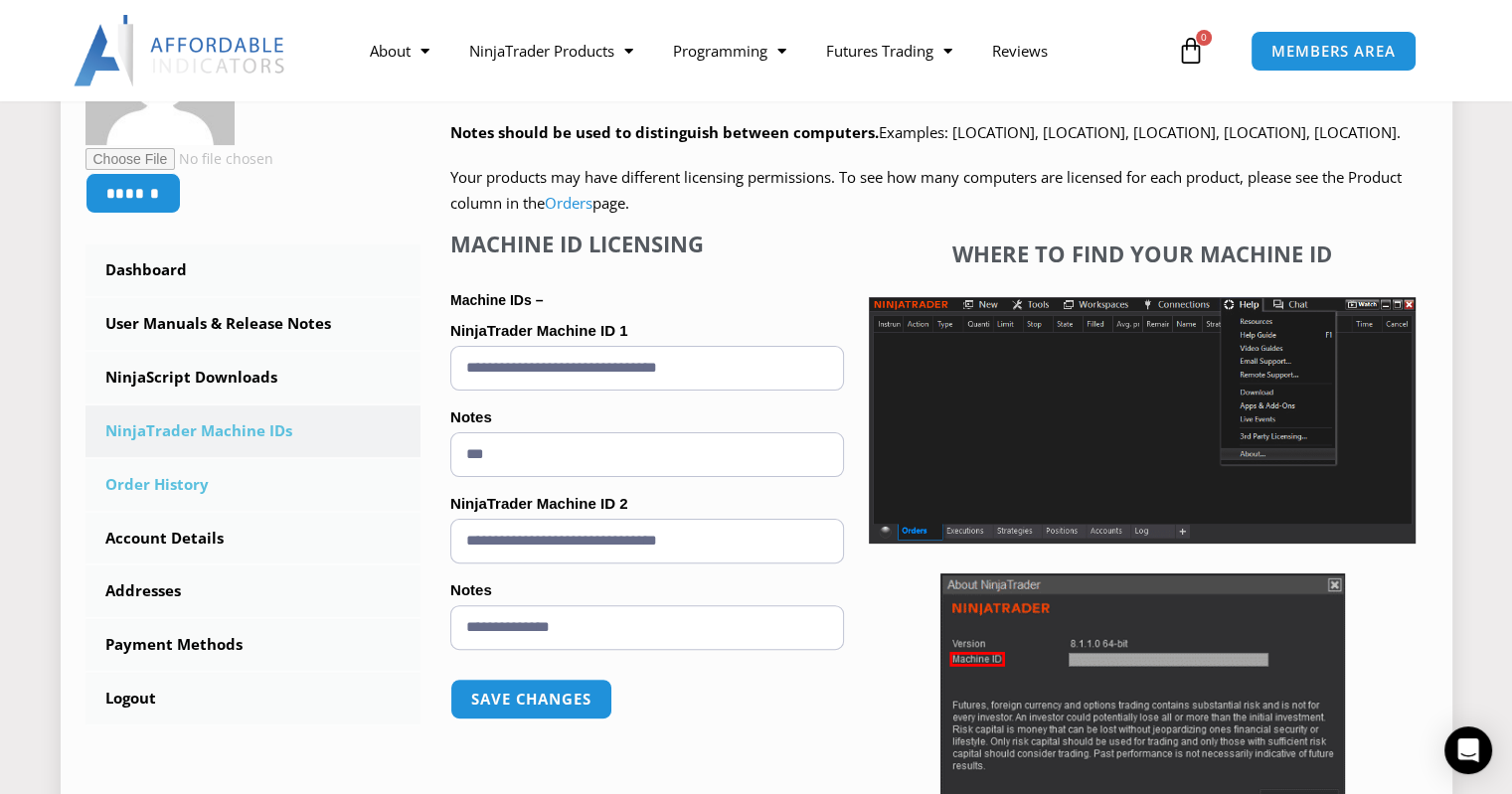 click on "Order History" at bounding box center (253, 485) 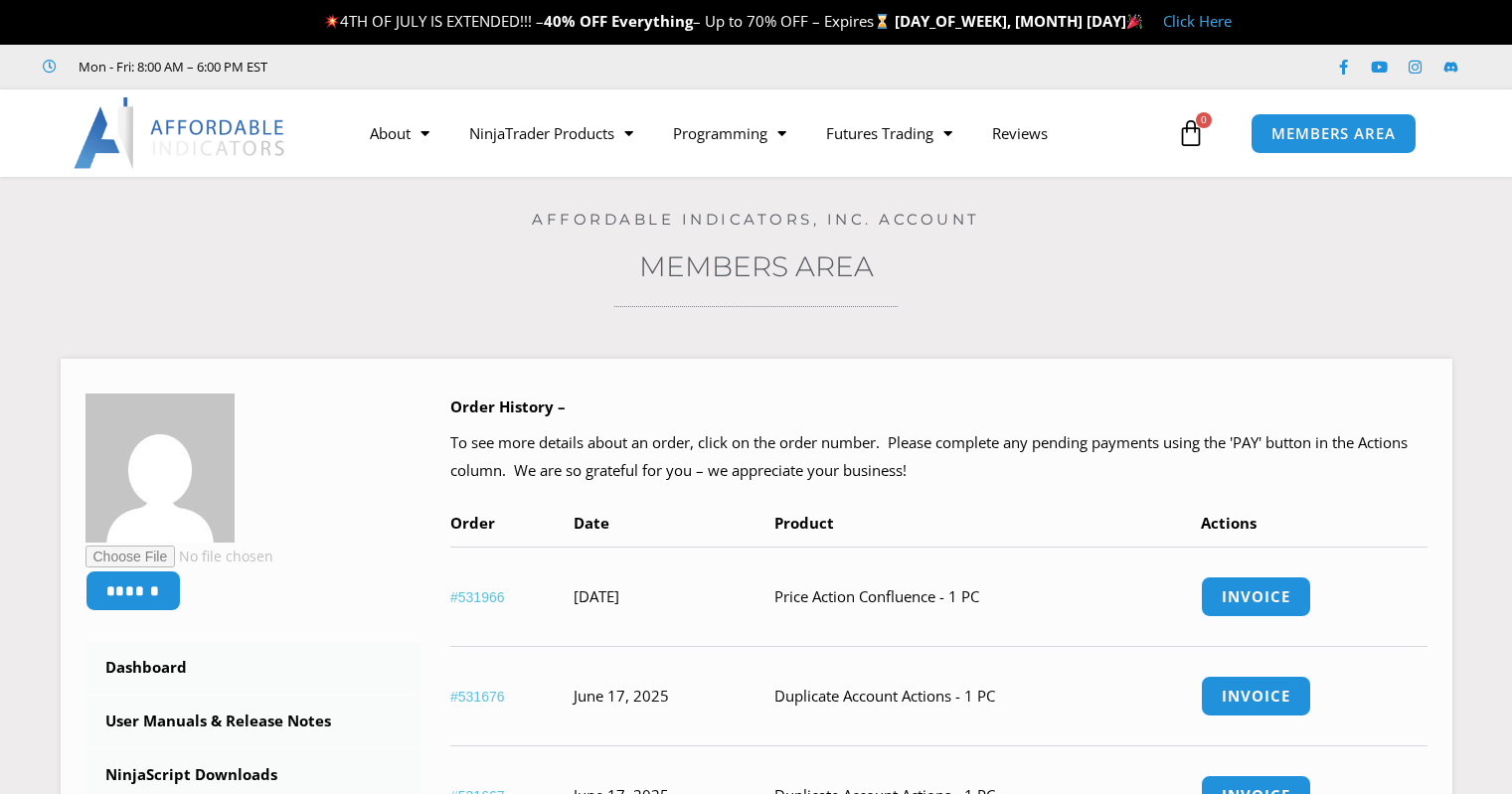 scroll, scrollTop: 0, scrollLeft: 0, axis: both 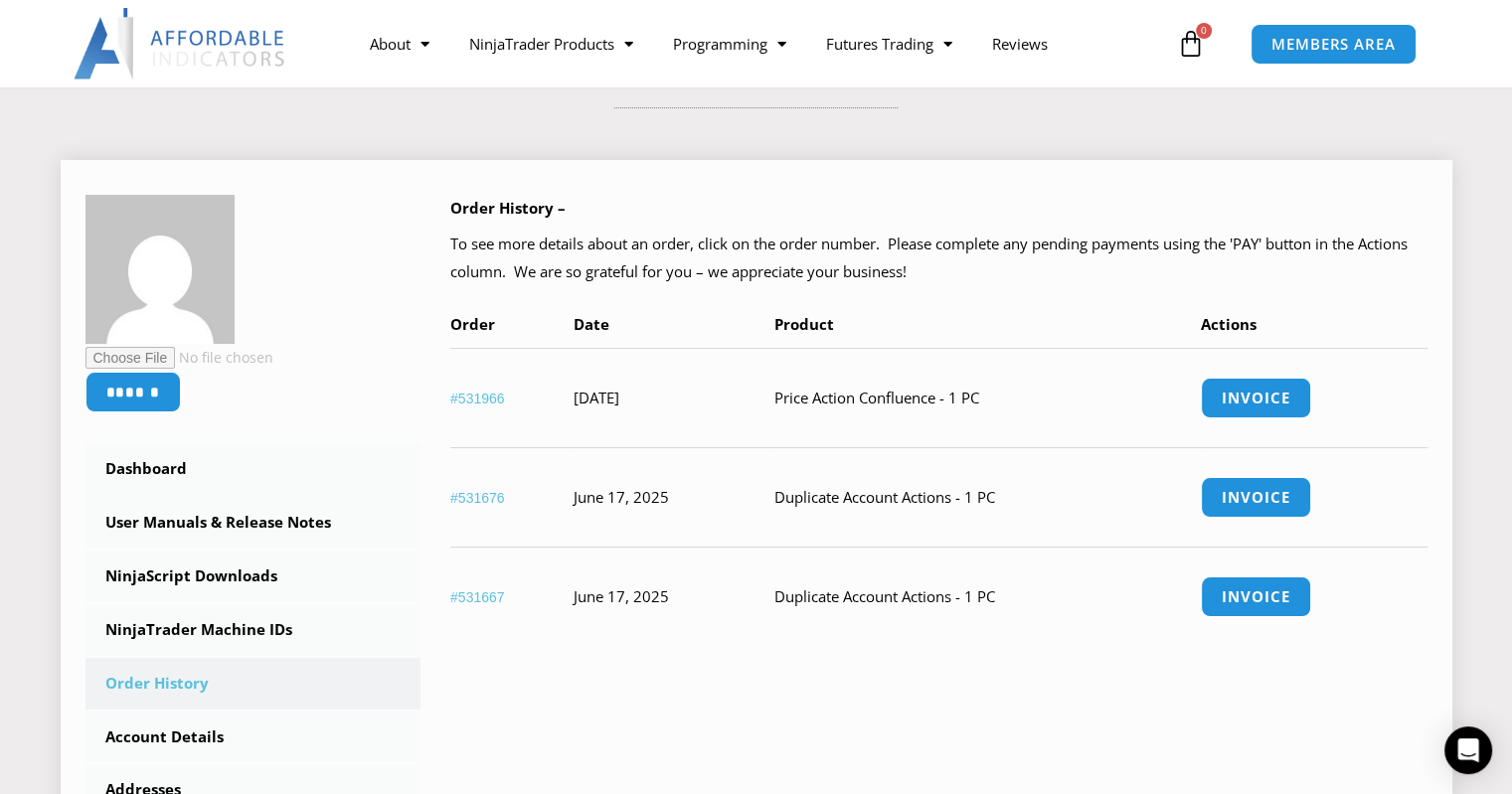 click on "#531966" at bounding box center (477, 398) 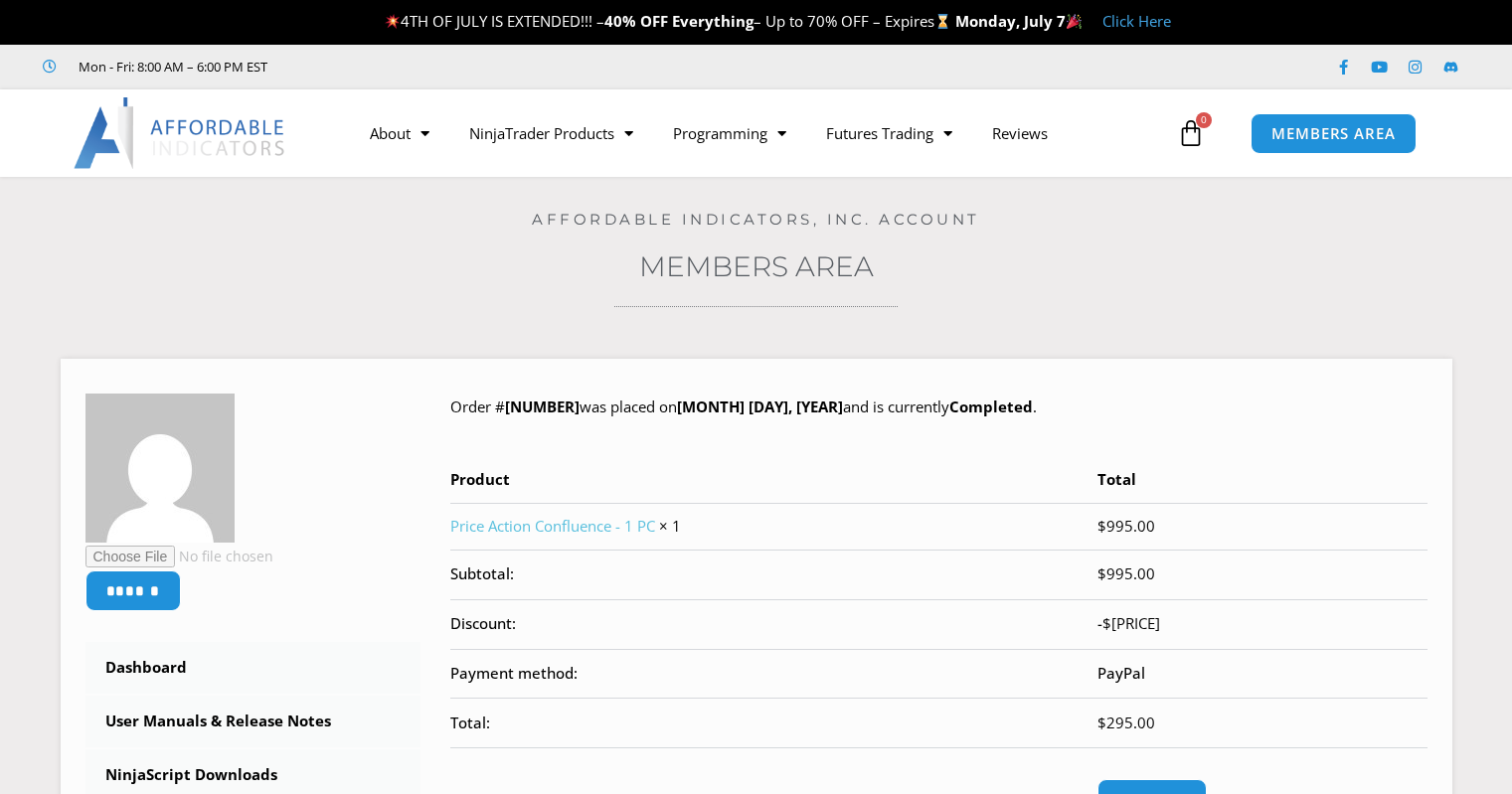scroll, scrollTop: 0, scrollLeft: 0, axis: both 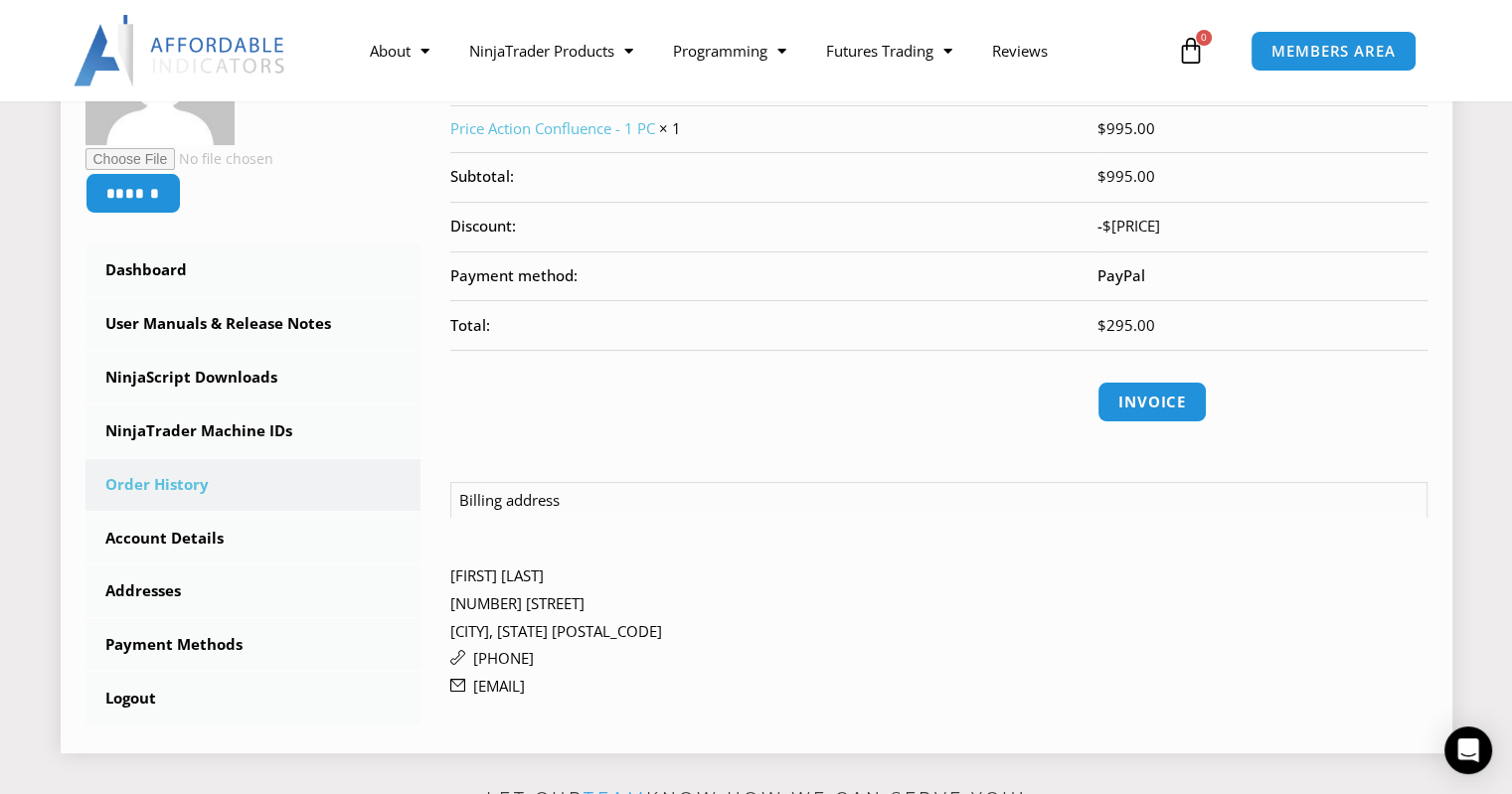 click on "Price Action Confluence - 1 PC" at bounding box center (553, 128) 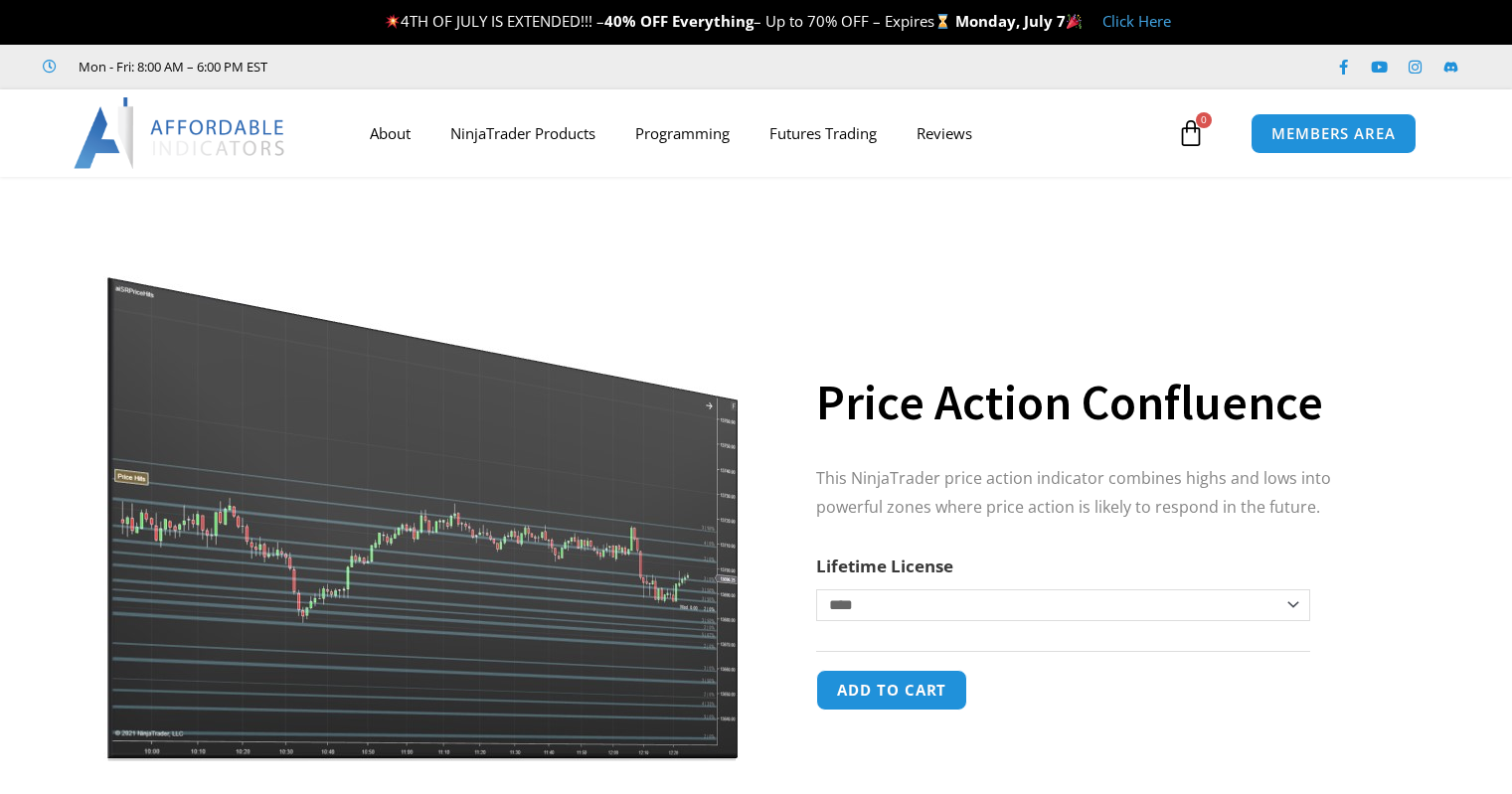 scroll, scrollTop: 0, scrollLeft: 0, axis: both 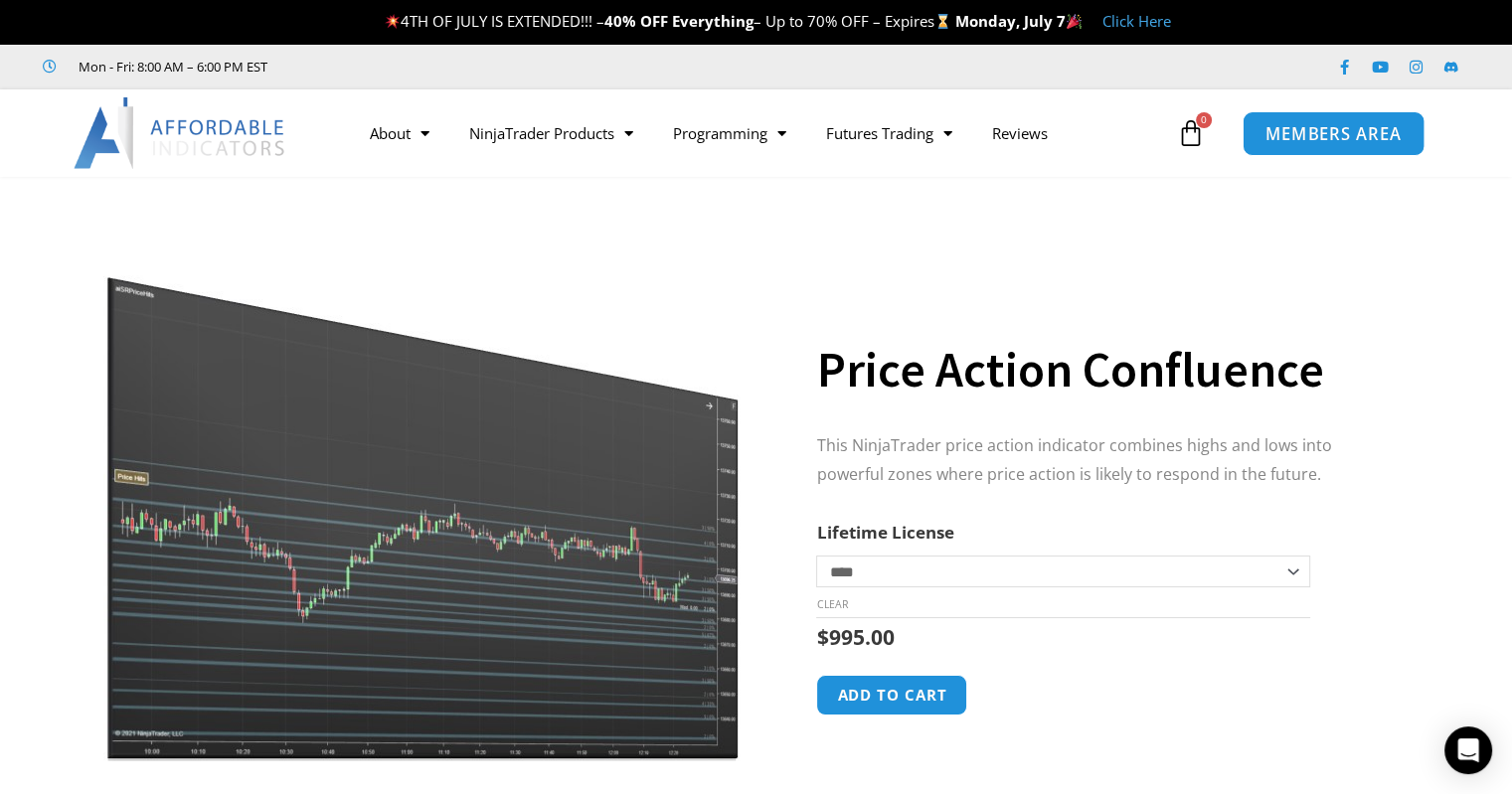 click on "MEMBERS AREA" at bounding box center (1333, 133) 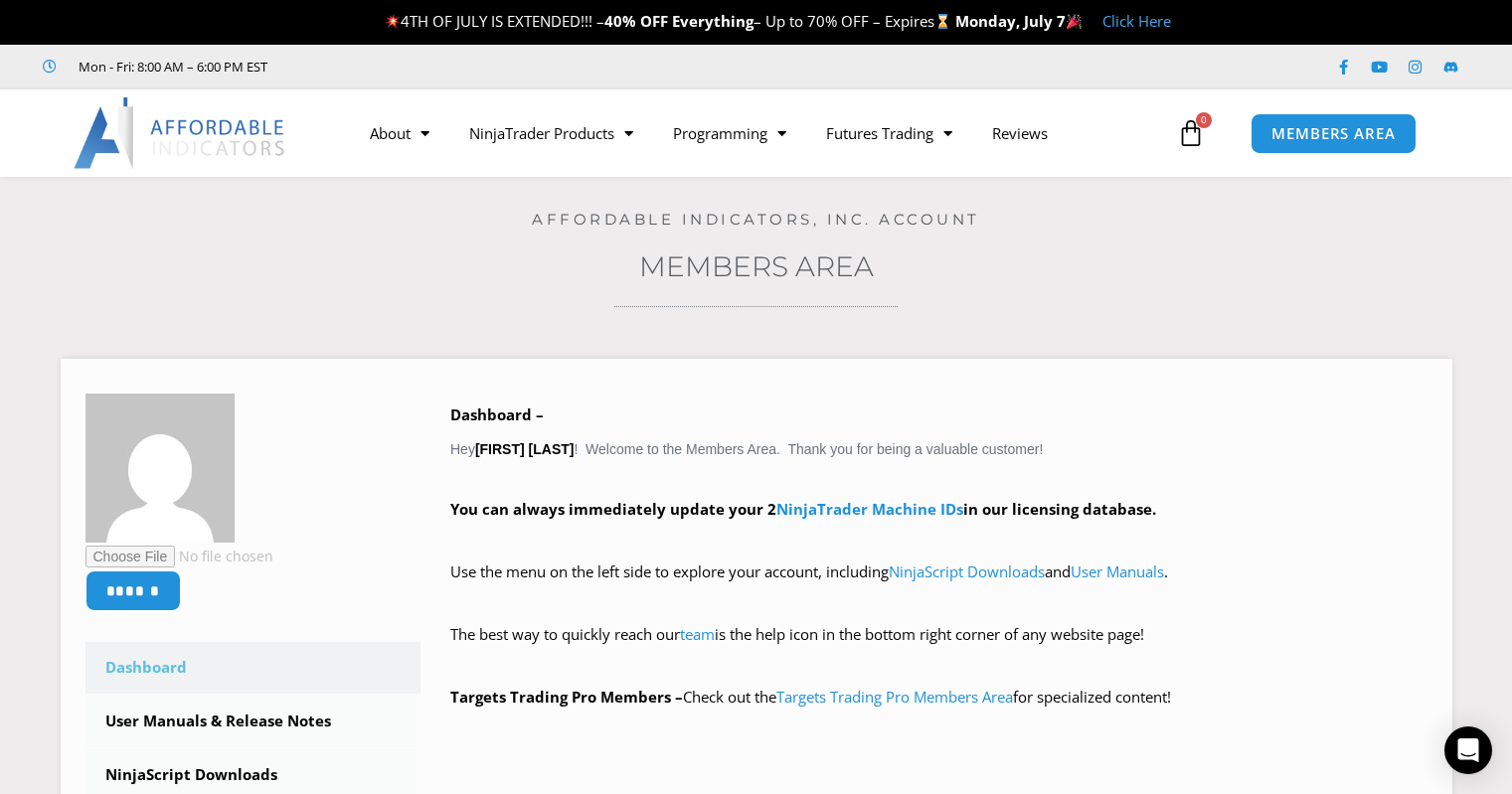 scroll, scrollTop: 0, scrollLeft: 0, axis: both 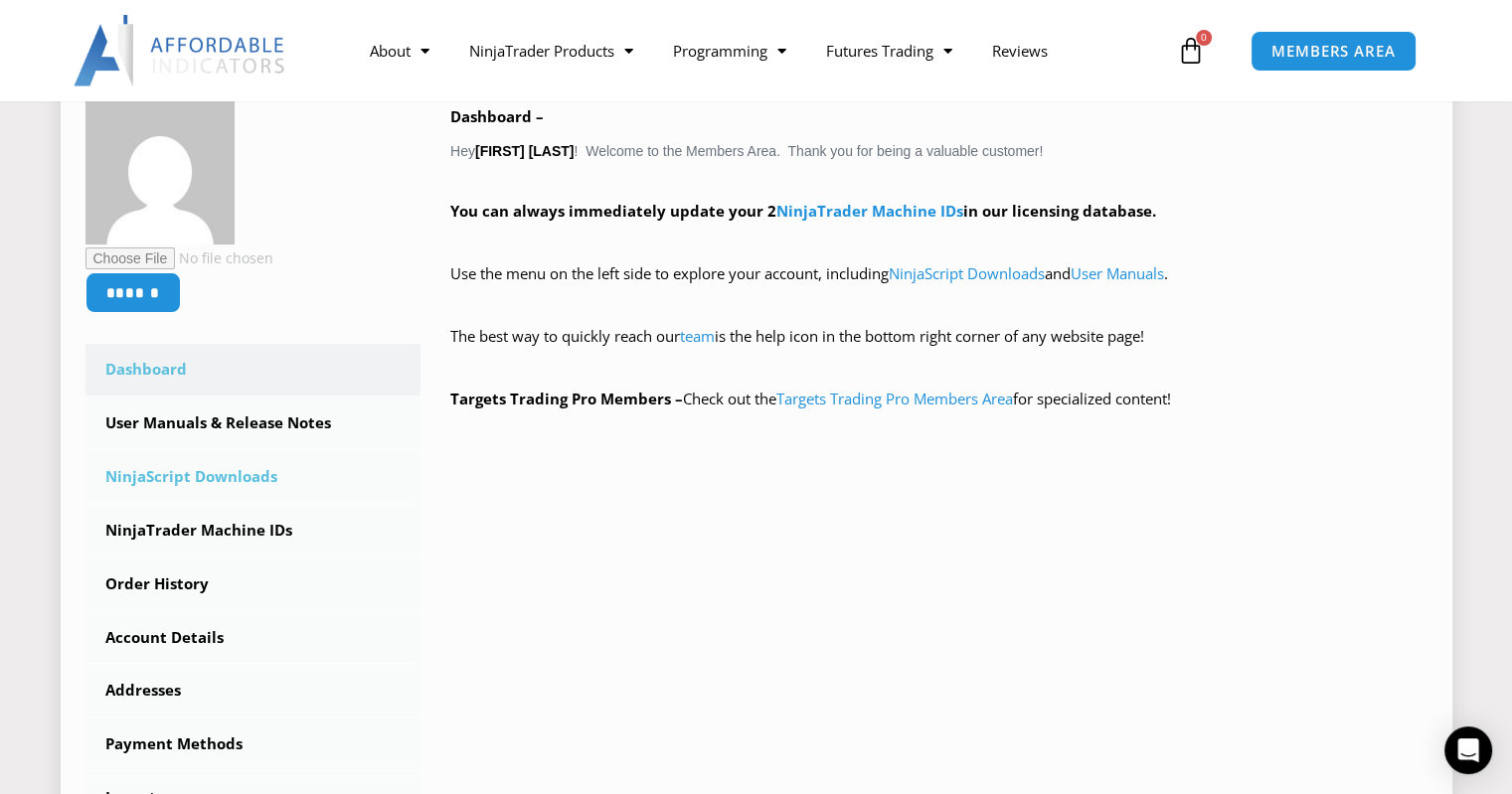 click on "NinjaScript Downloads" at bounding box center [253, 477] 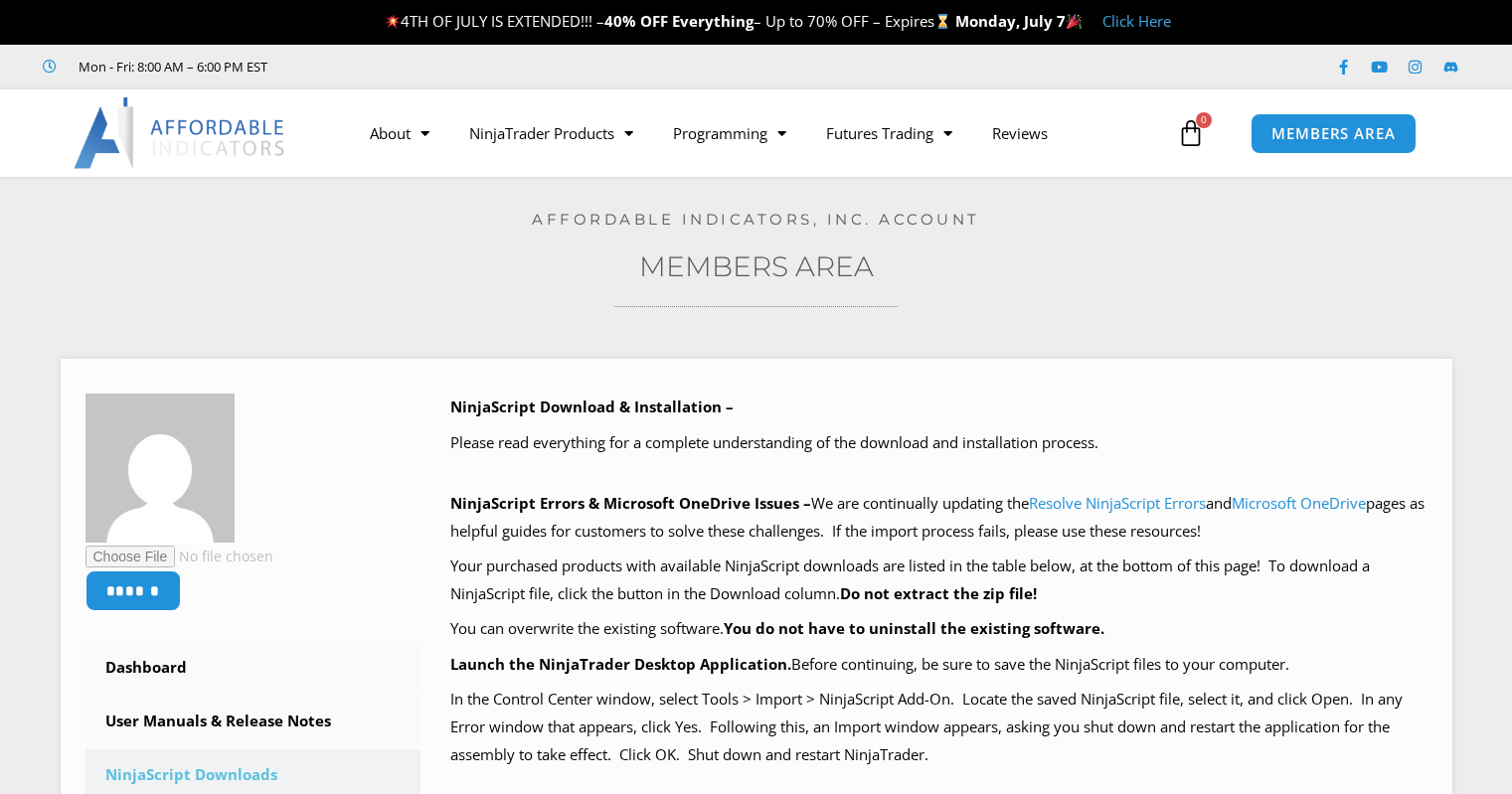 scroll, scrollTop: 0, scrollLeft: 0, axis: both 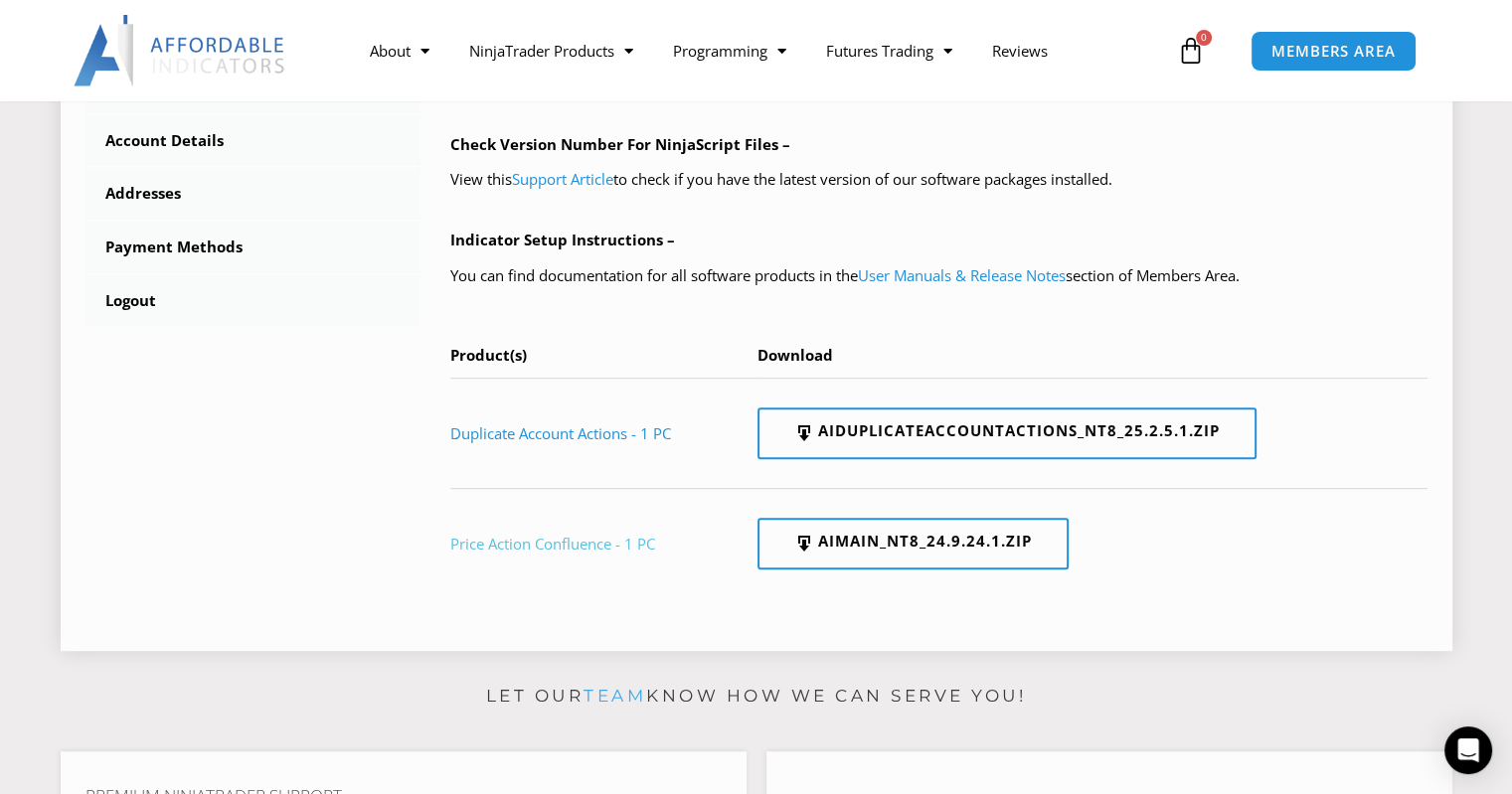 click on "Price Action Confluence - 1 PC" at bounding box center [553, 544] 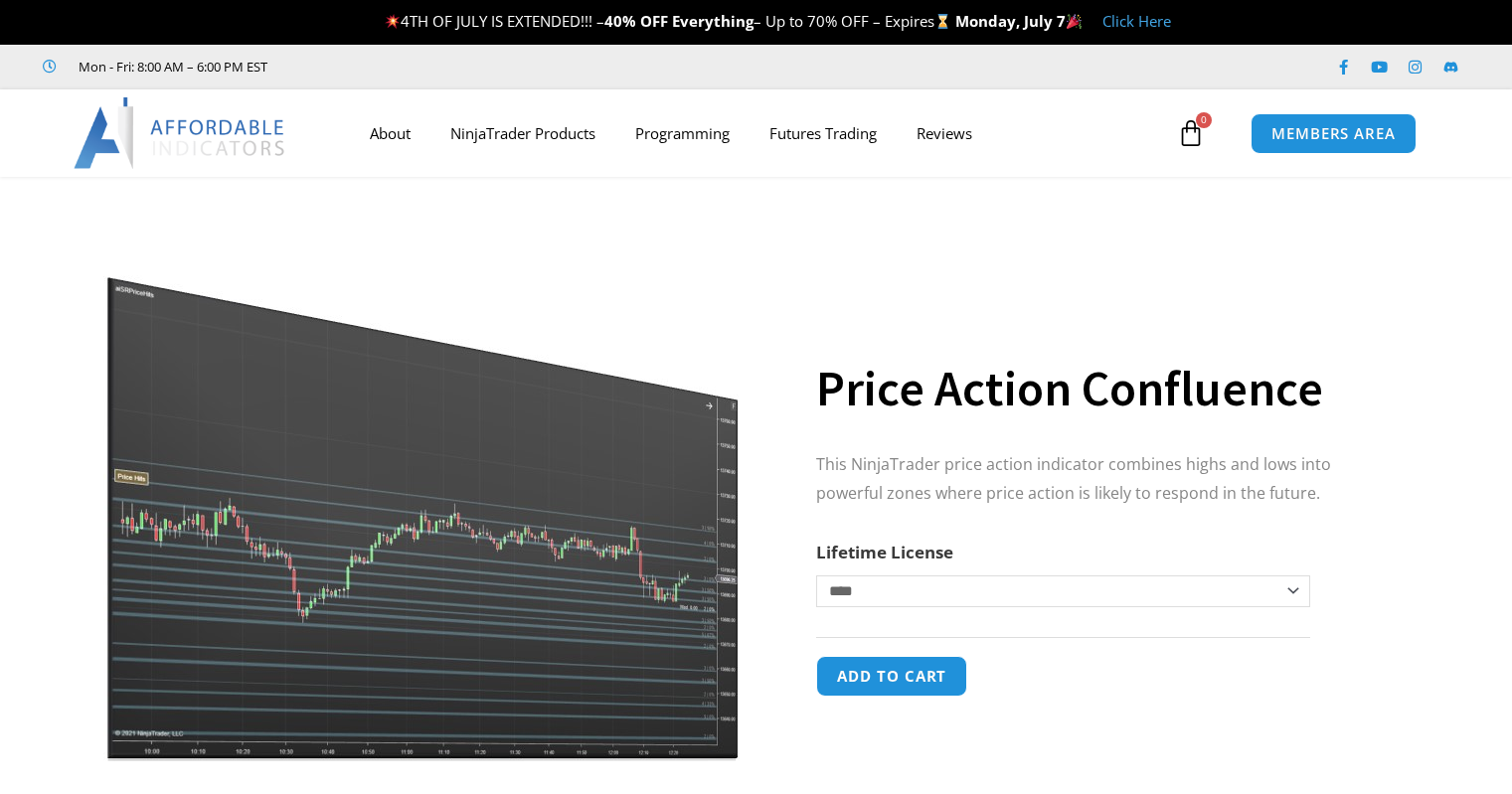 scroll, scrollTop: 0, scrollLeft: 0, axis: both 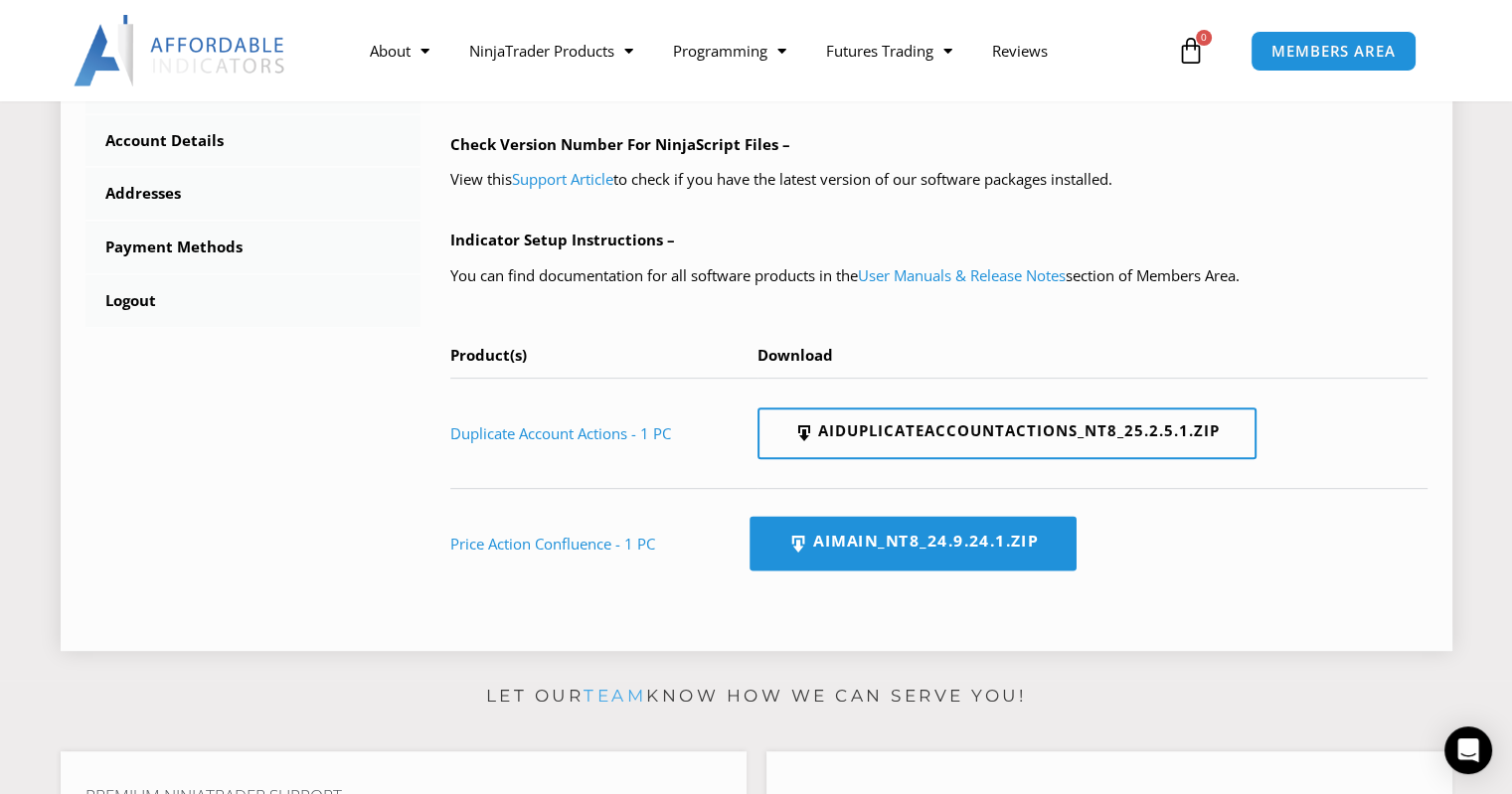click on "AIMain_NT8_24.9.24.1.zip" at bounding box center [913, 544] 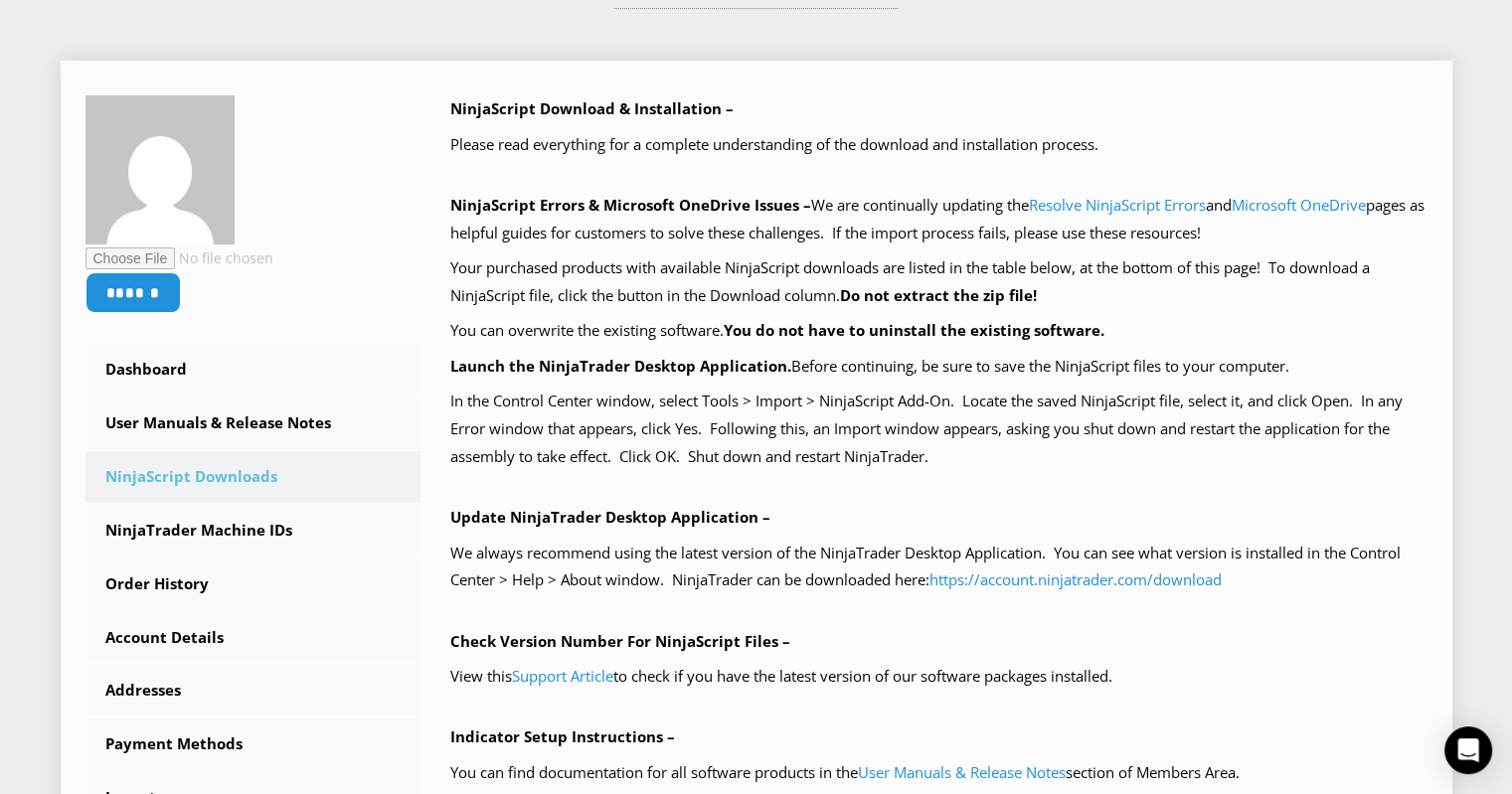 scroll, scrollTop: 0, scrollLeft: 0, axis: both 